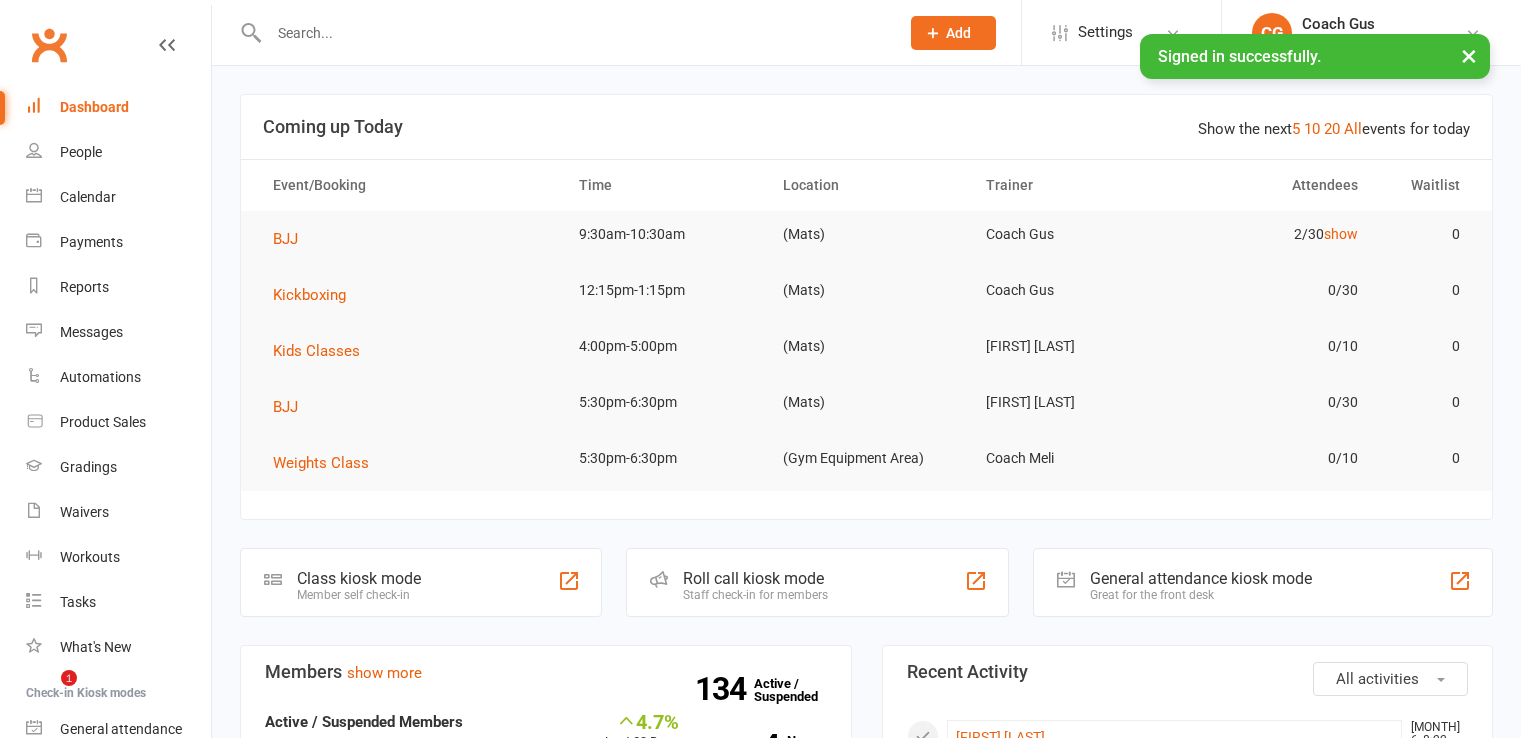 scroll, scrollTop: 0, scrollLeft: 0, axis: both 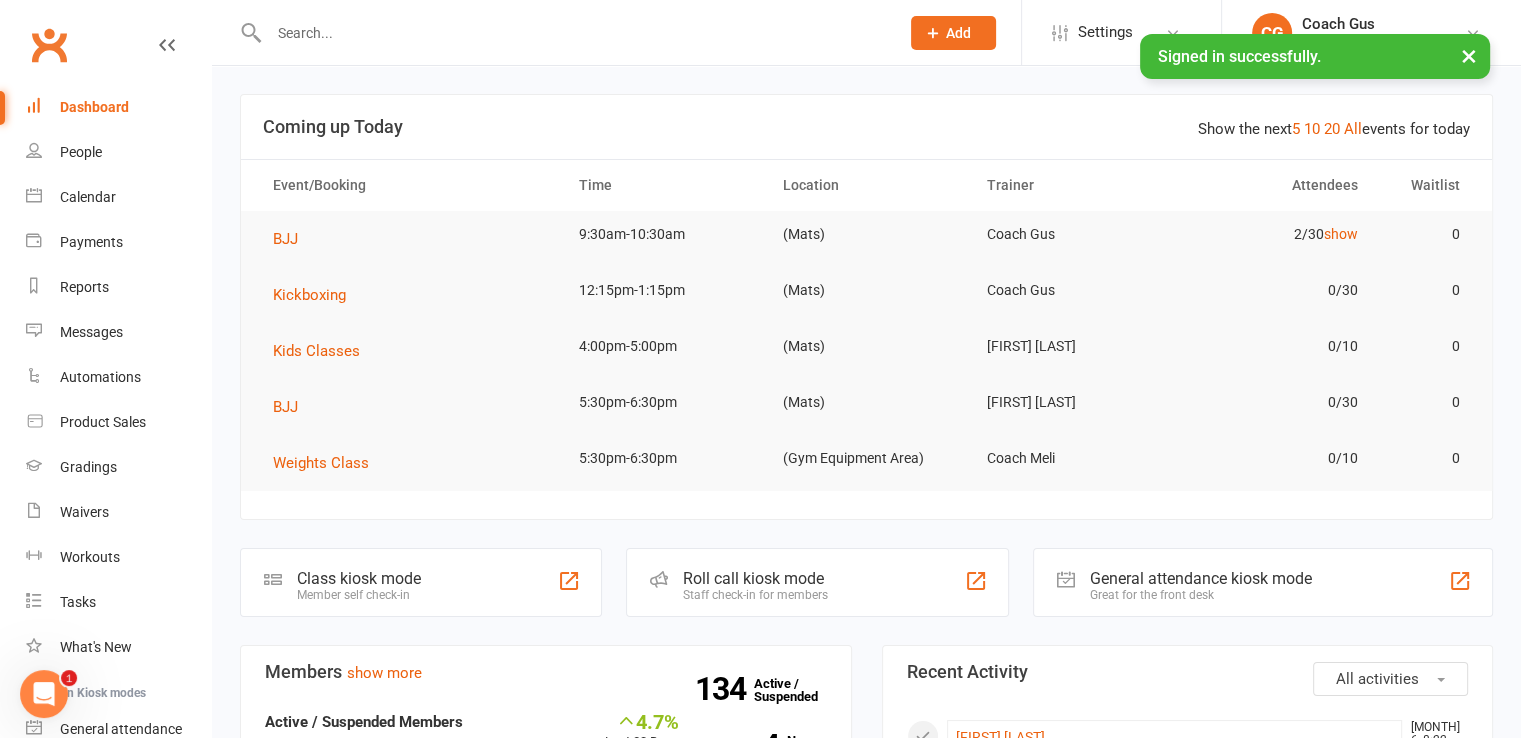 click on "Coach Meli" at bounding box center [1070, 458] 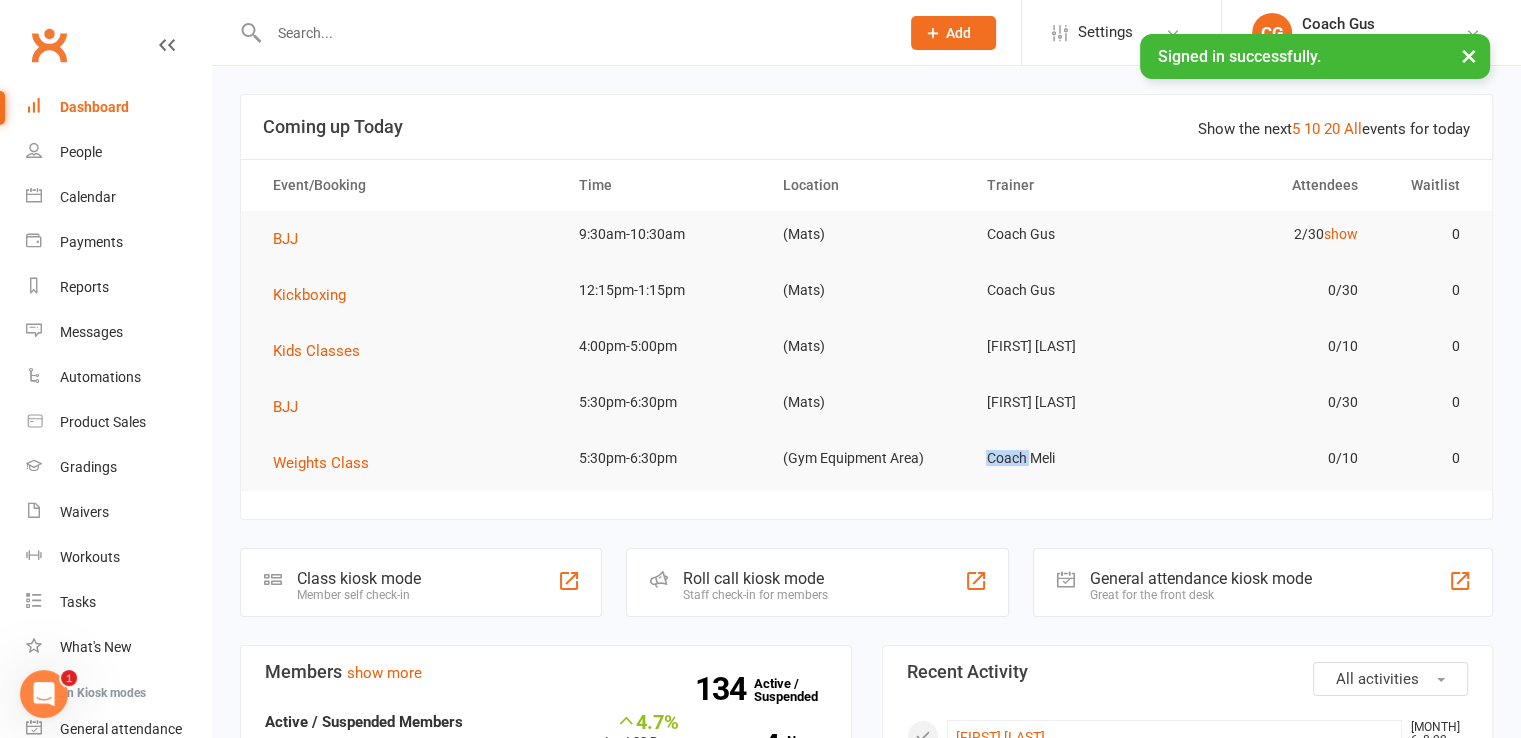 click on "Coach Meli" at bounding box center (1070, 458) 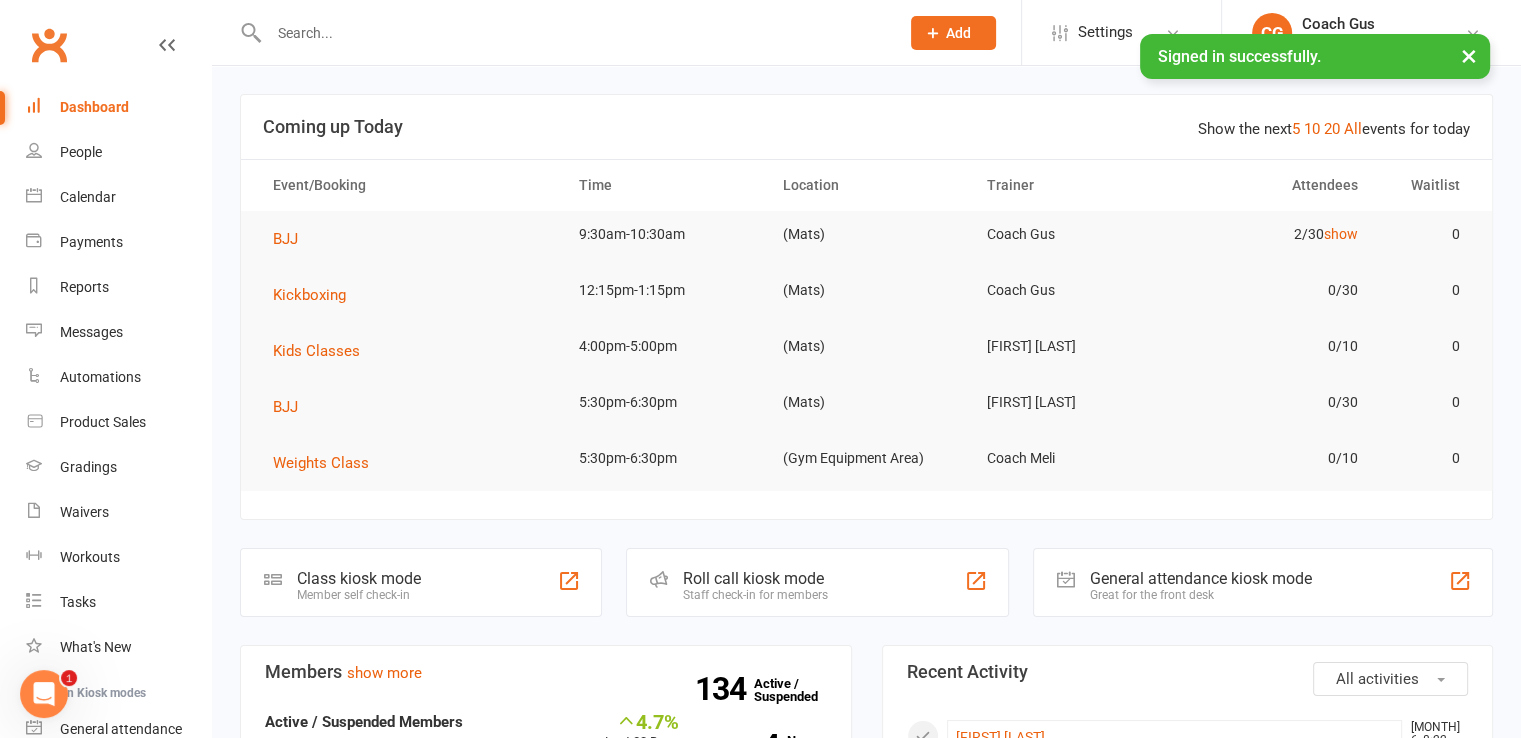 click on "Coming up Today" at bounding box center [866, 127] 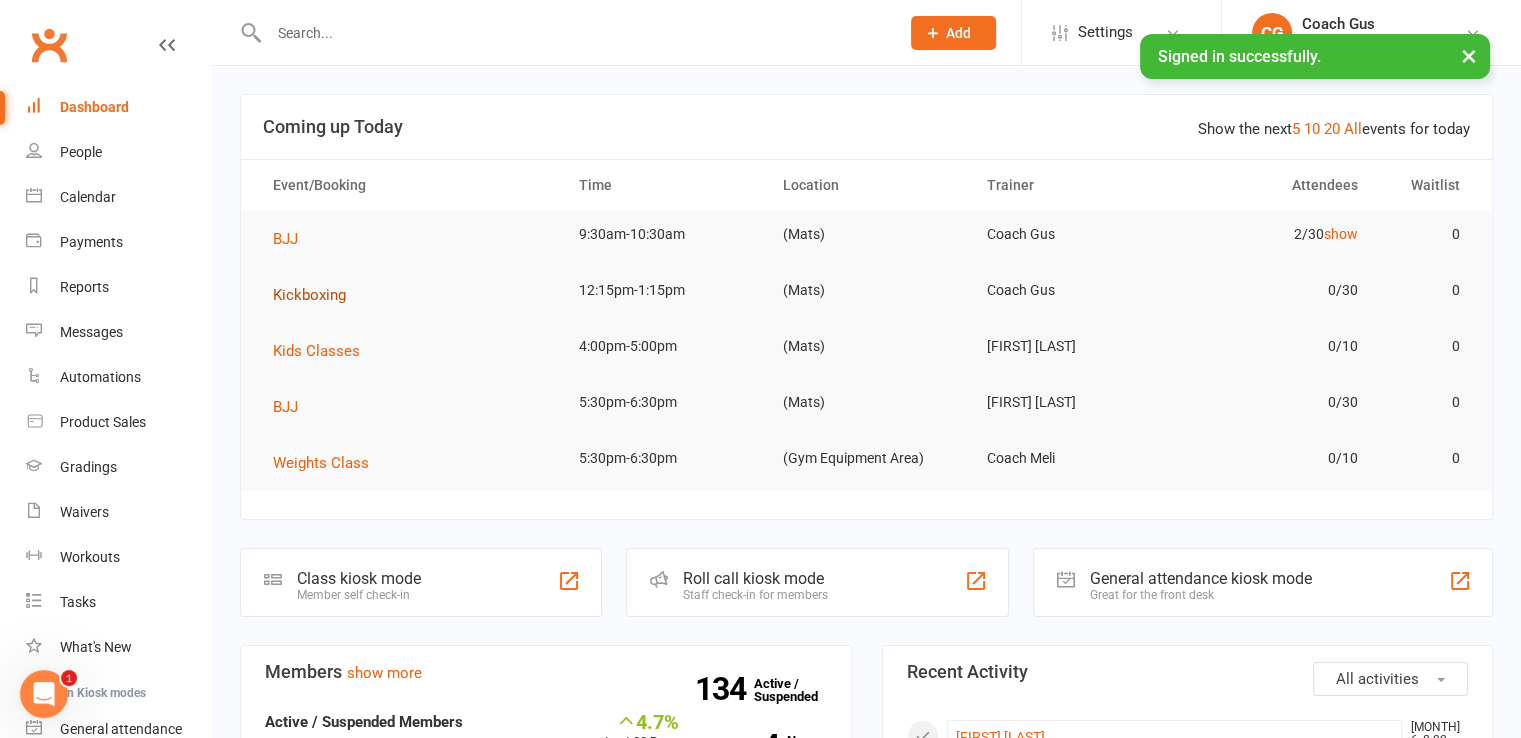scroll, scrollTop: 500, scrollLeft: 0, axis: vertical 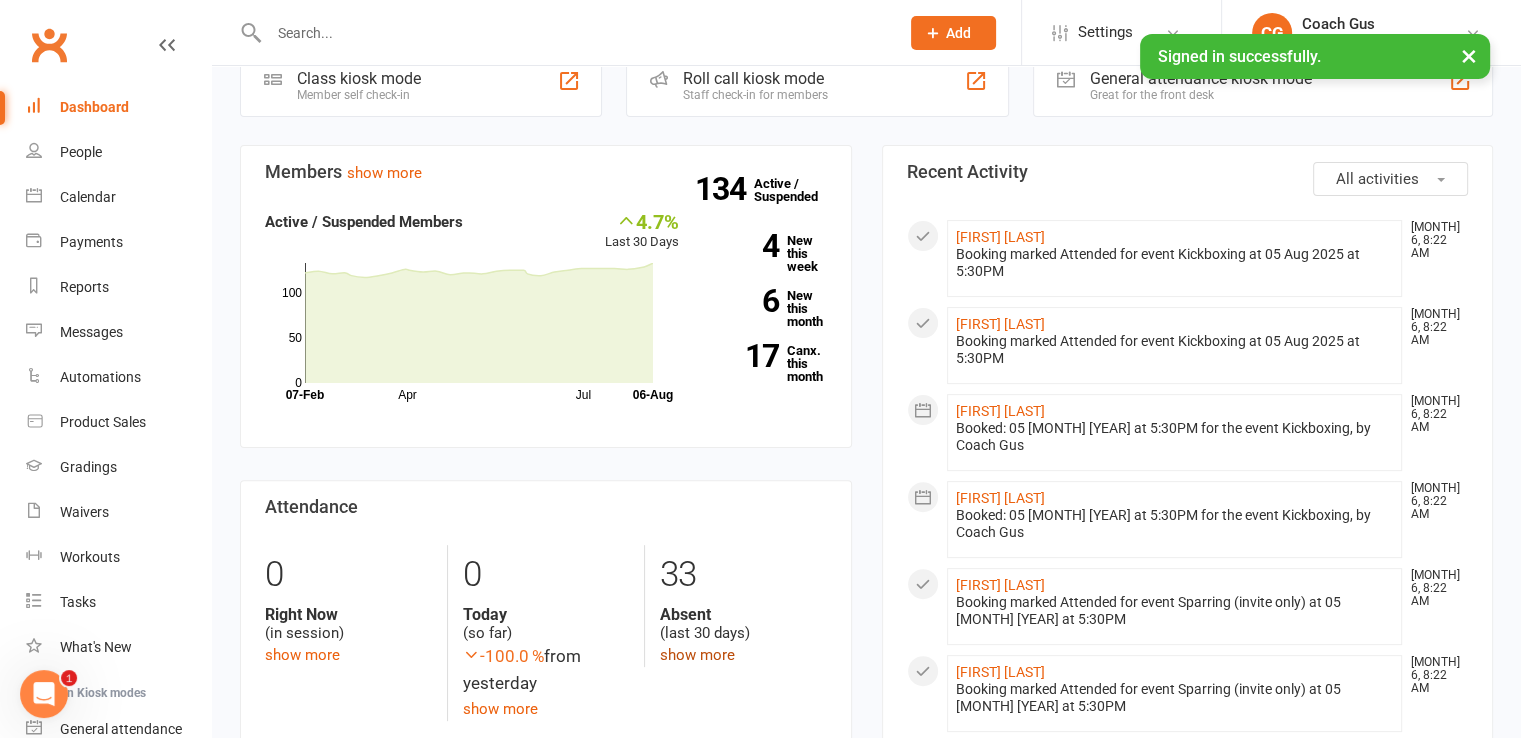 click on "show more" 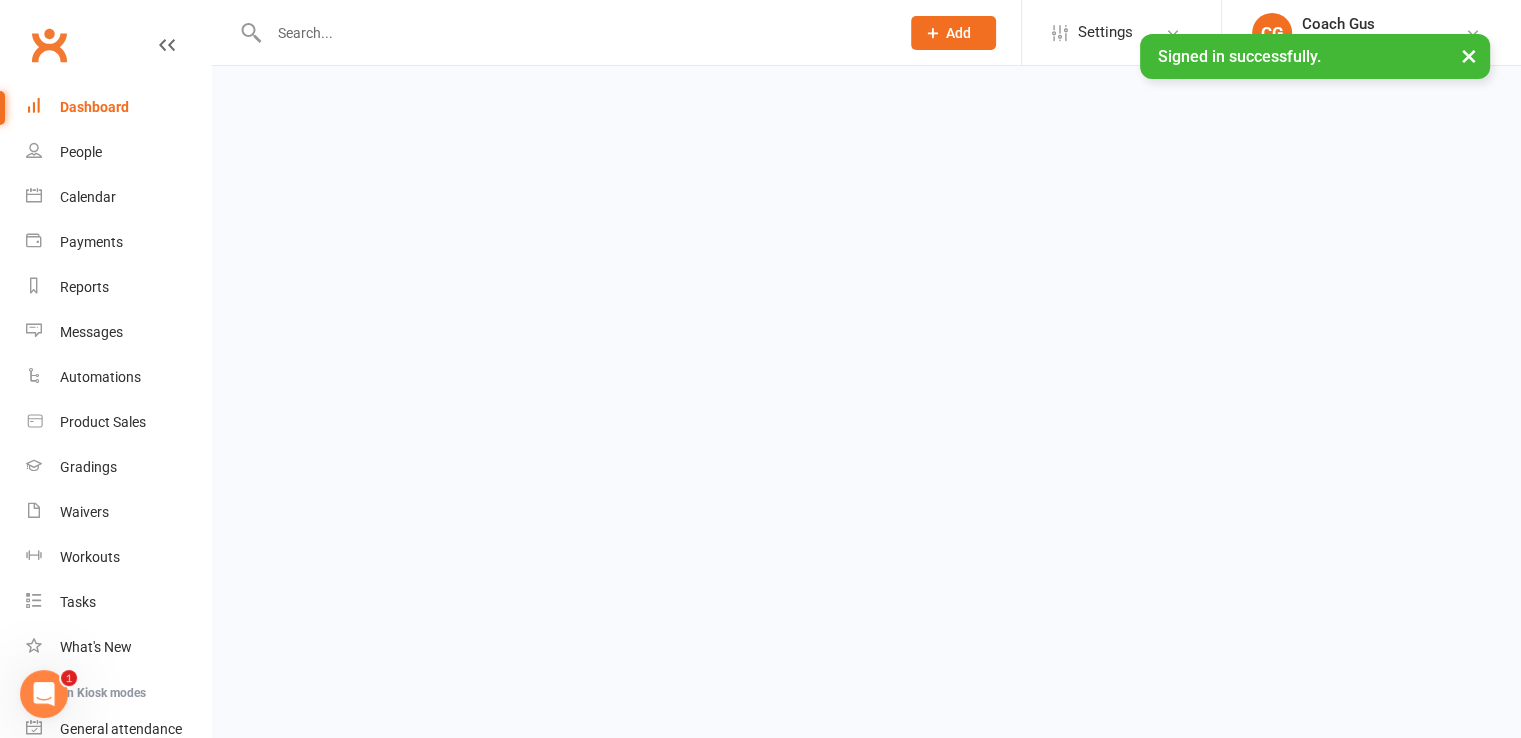 scroll, scrollTop: 0, scrollLeft: 0, axis: both 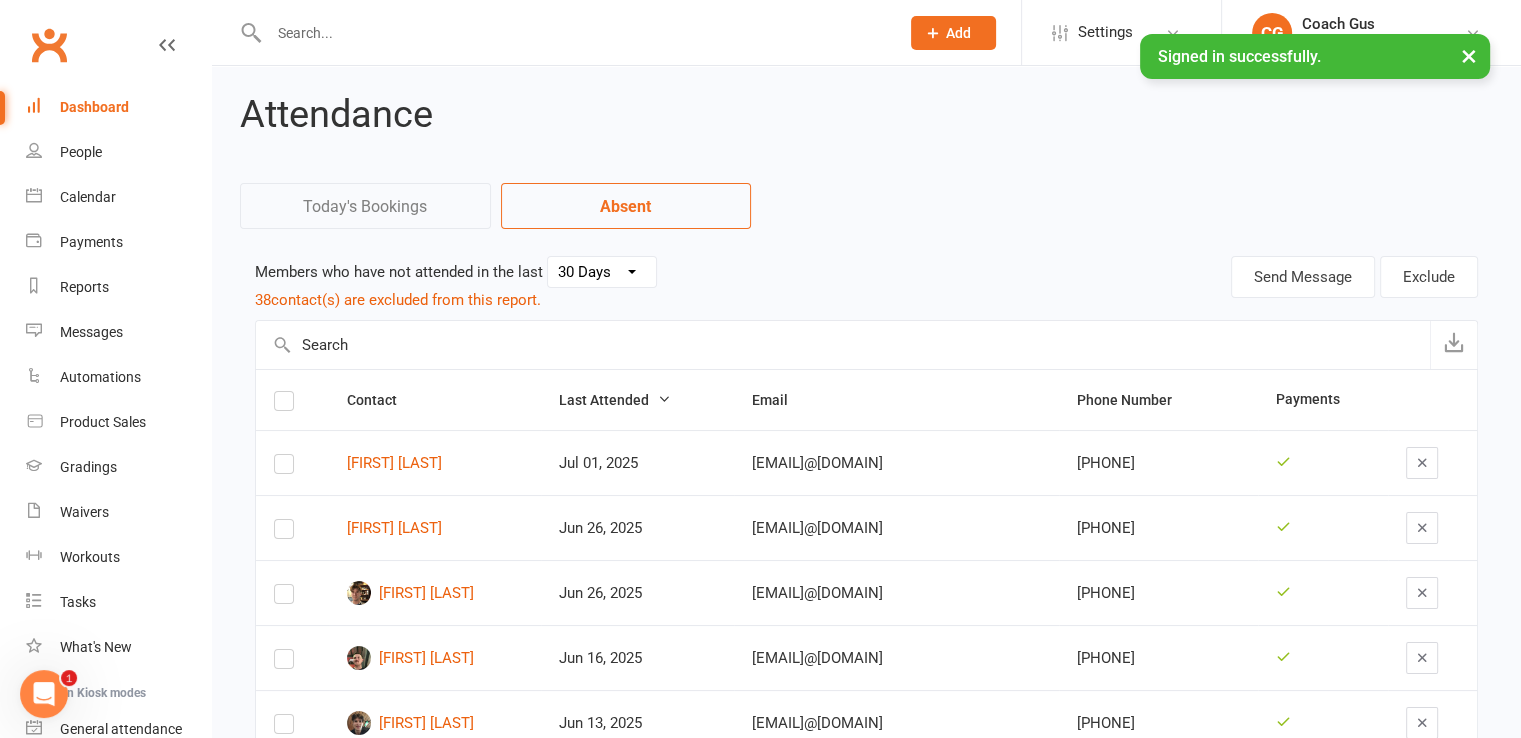click on "Dashboard" at bounding box center (94, 107) 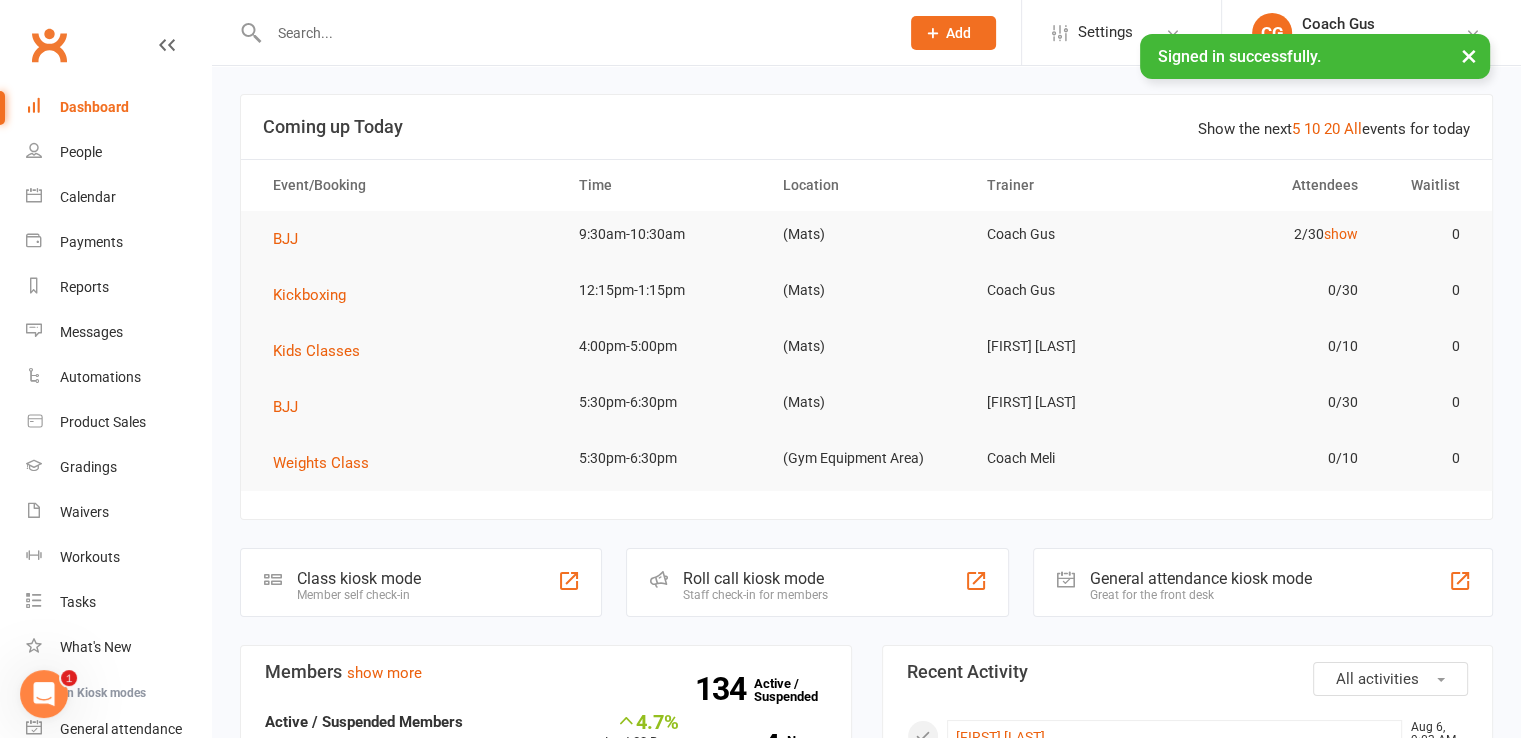 scroll, scrollTop: 500, scrollLeft: 0, axis: vertical 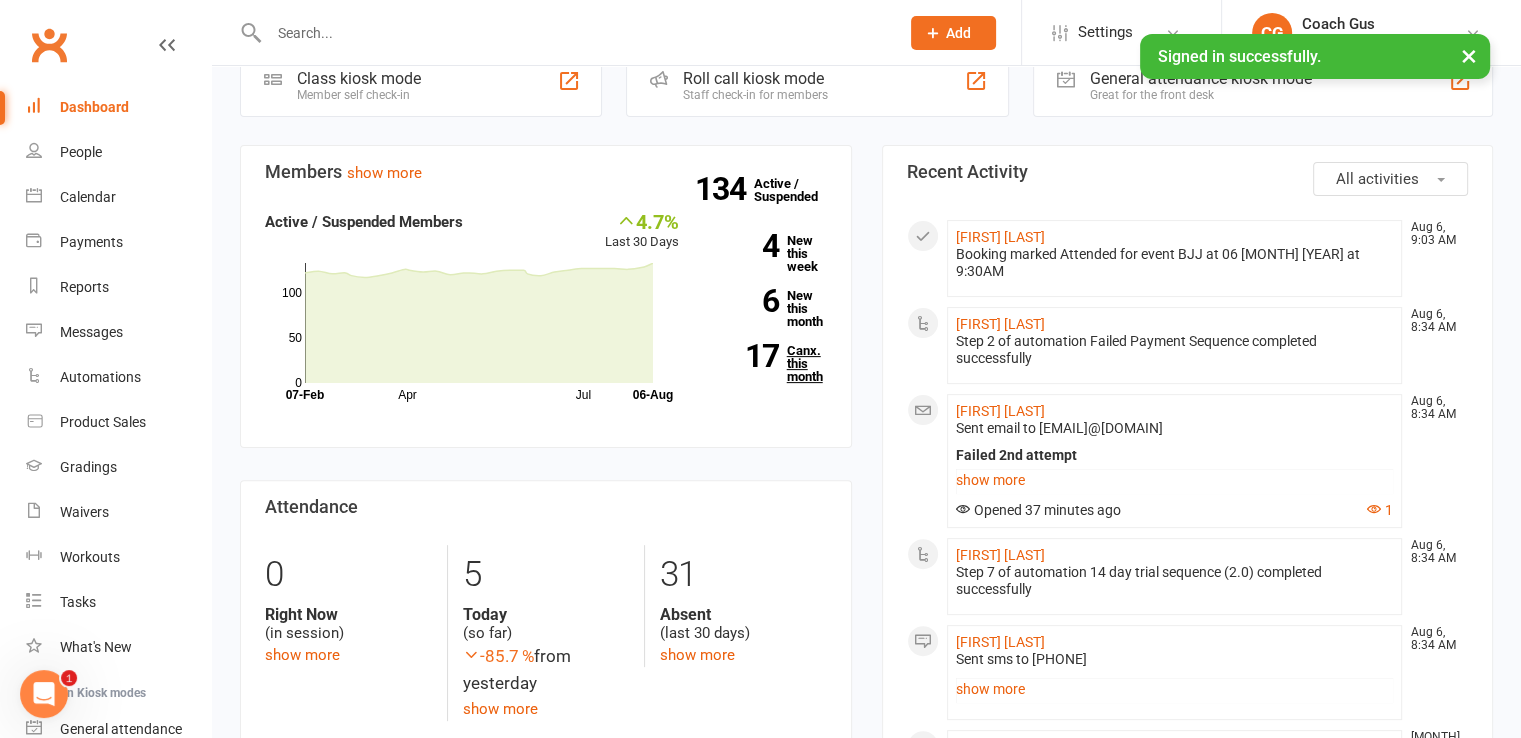 click on "17 Canx. this month" at bounding box center [768, 363] 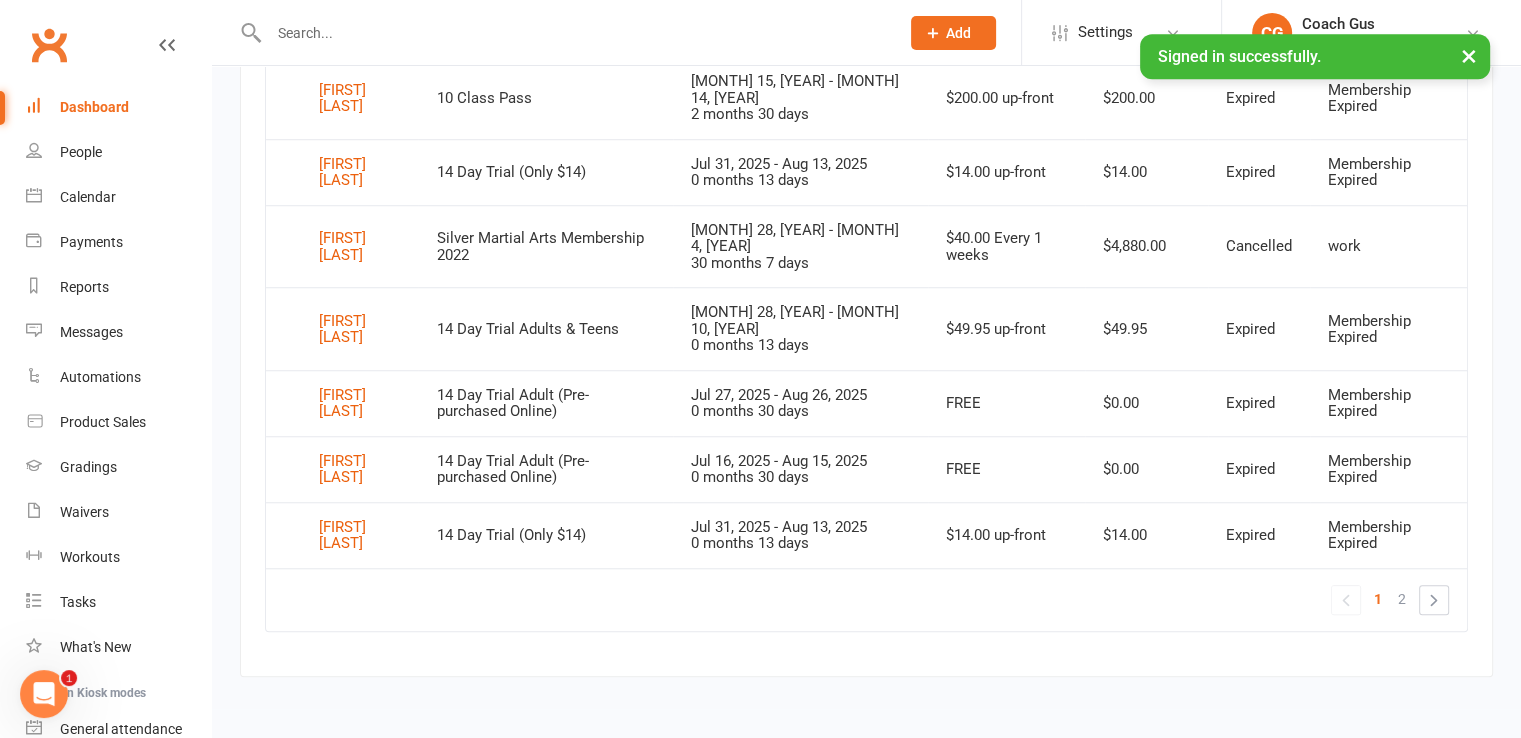 scroll, scrollTop: 1147, scrollLeft: 0, axis: vertical 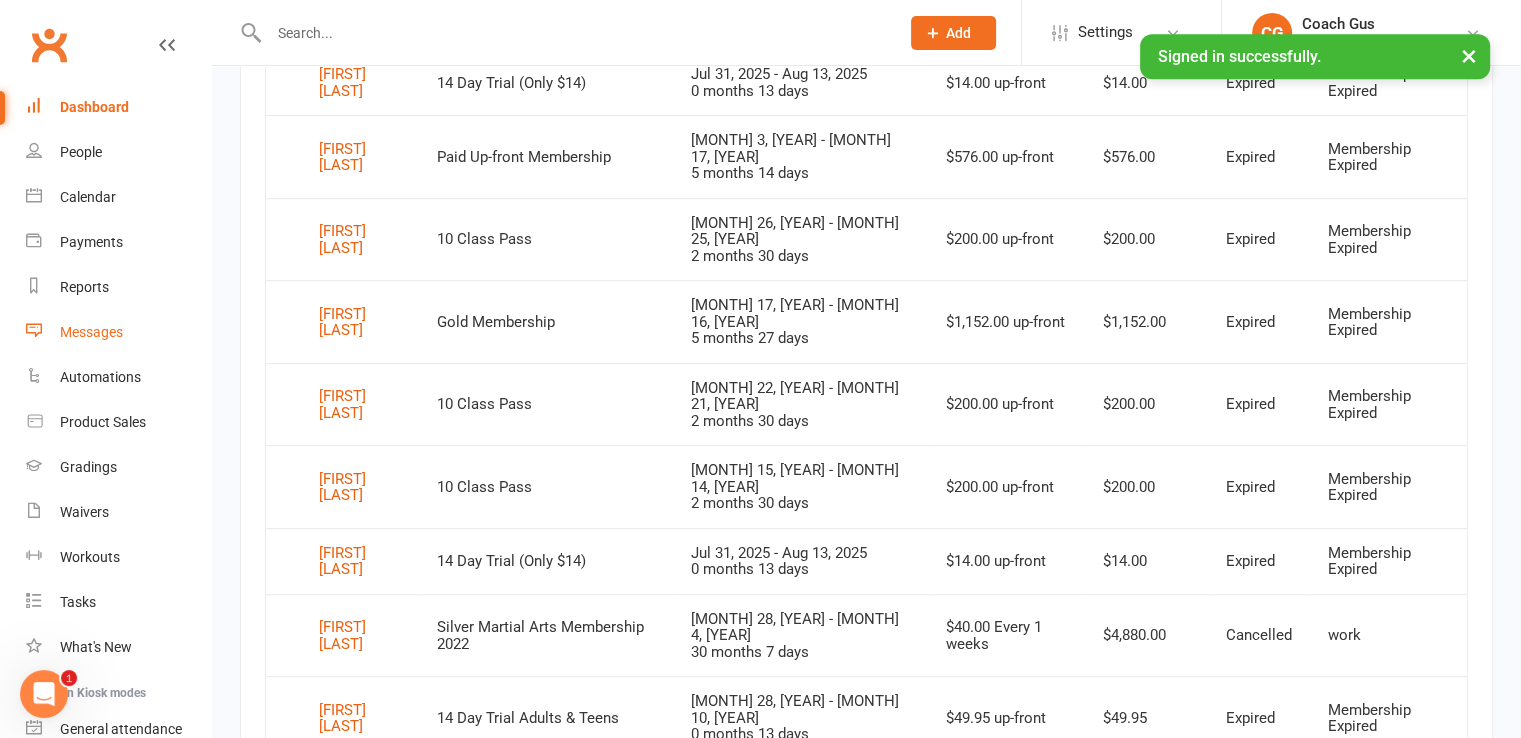 click on "Messages" at bounding box center [118, 332] 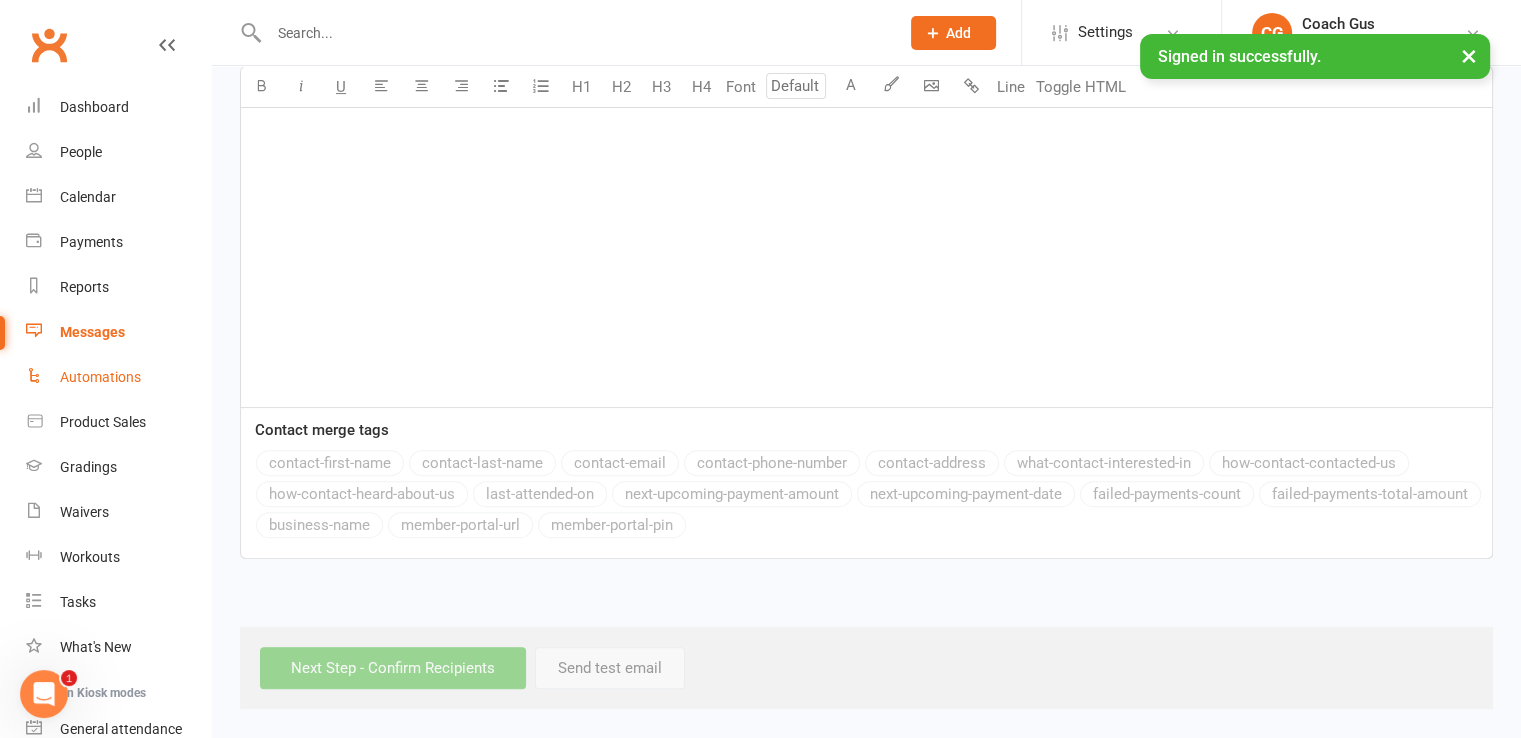 scroll, scrollTop: 0, scrollLeft: 0, axis: both 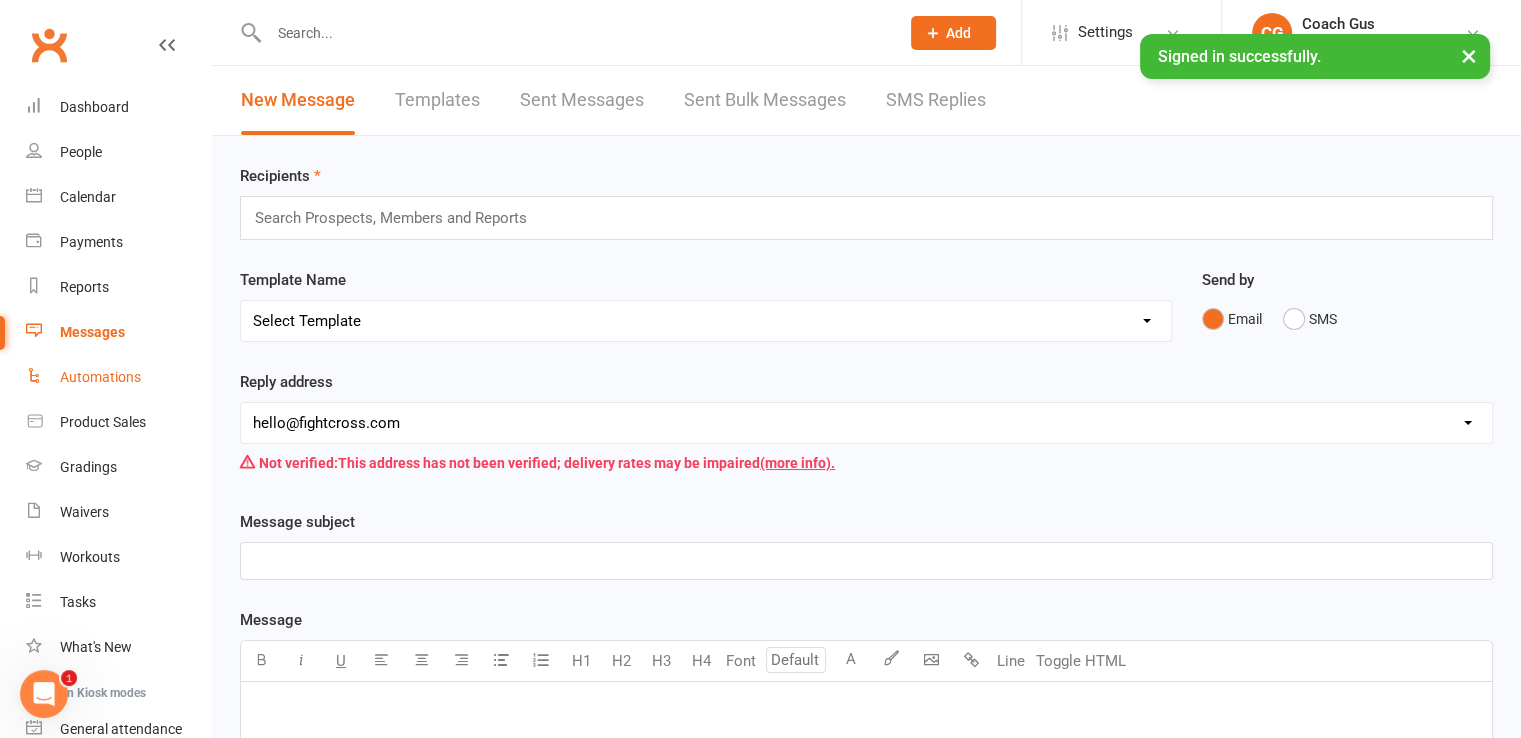 click on "Automations" at bounding box center [100, 377] 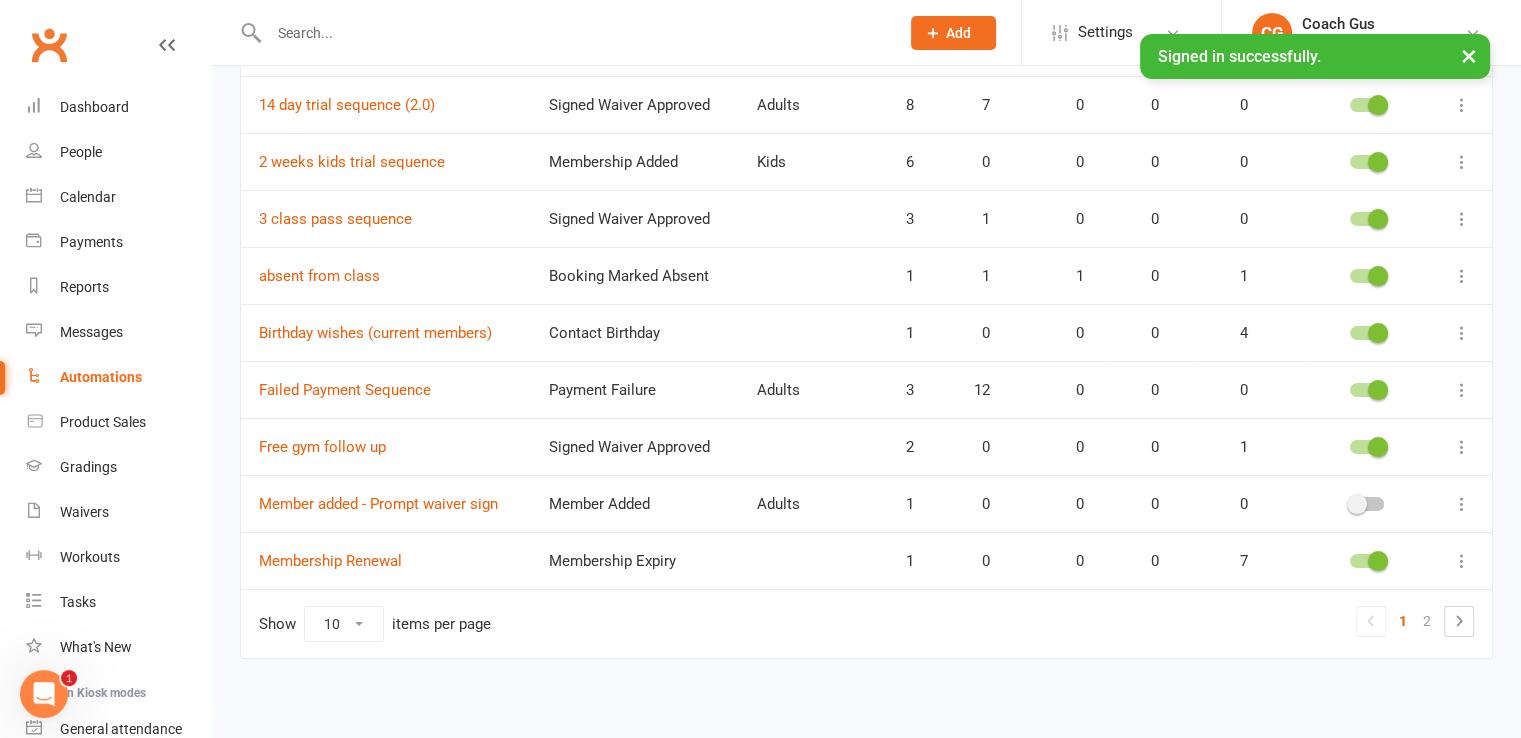 scroll, scrollTop: 310, scrollLeft: 0, axis: vertical 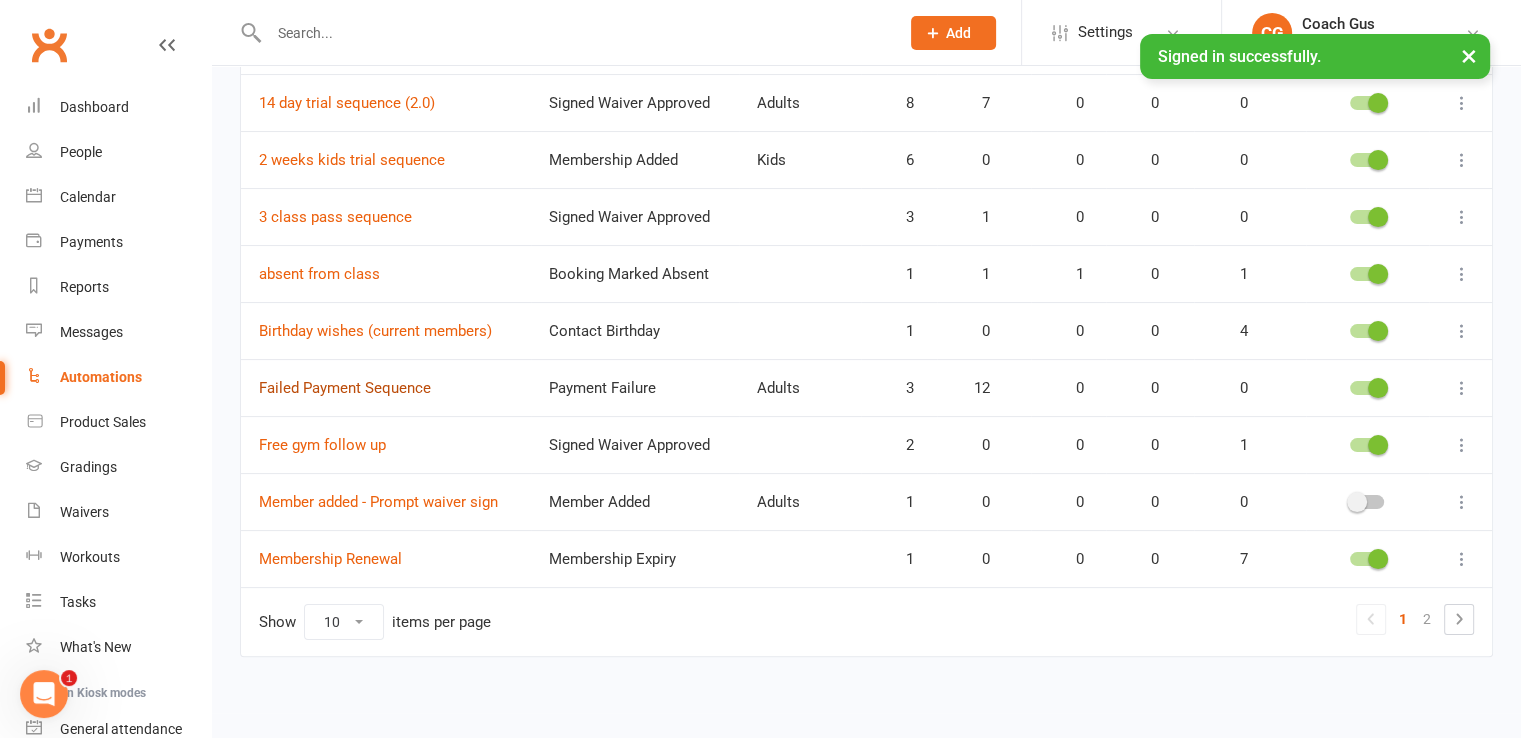 click on "Failed Payment Sequence" at bounding box center (345, 388) 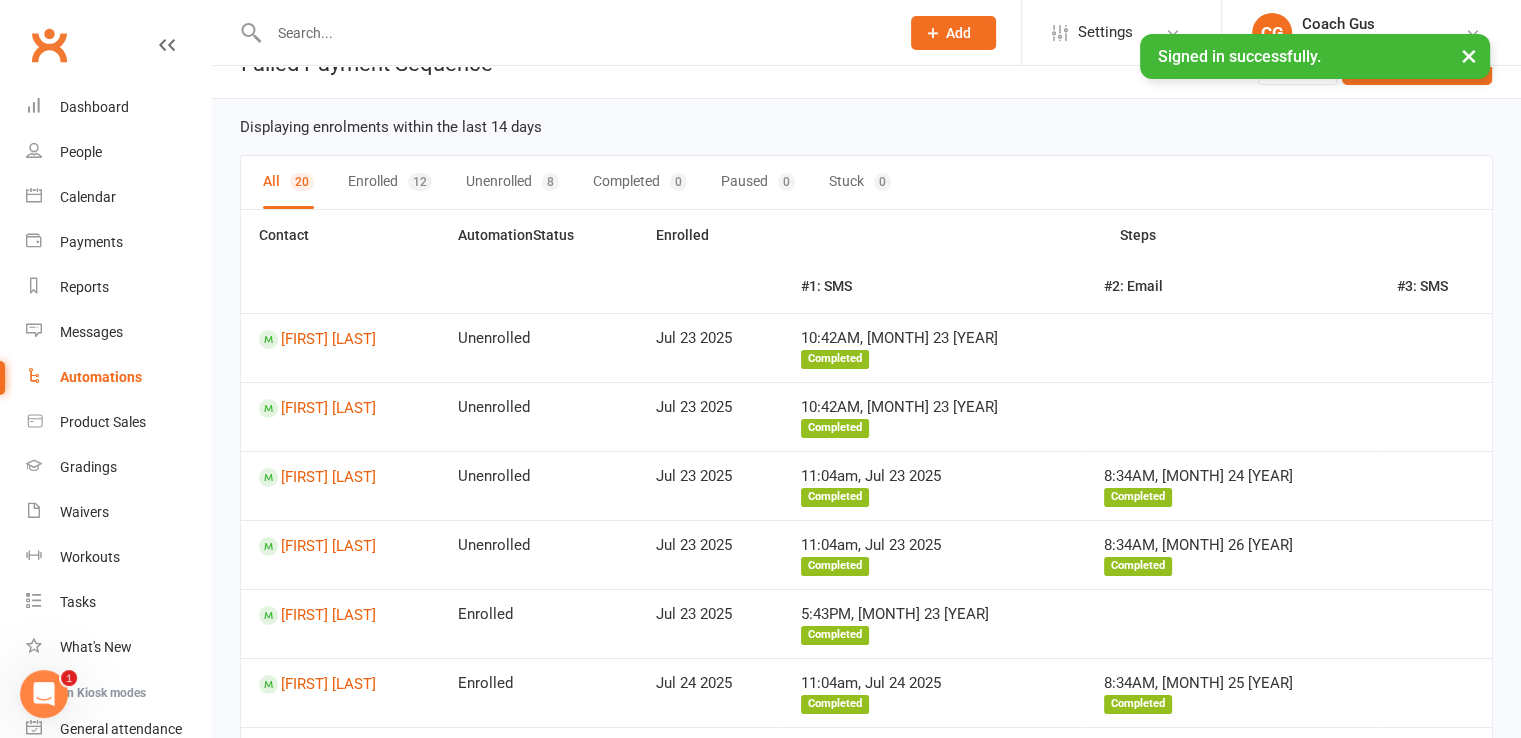 scroll, scrollTop: 1040, scrollLeft: 0, axis: vertical 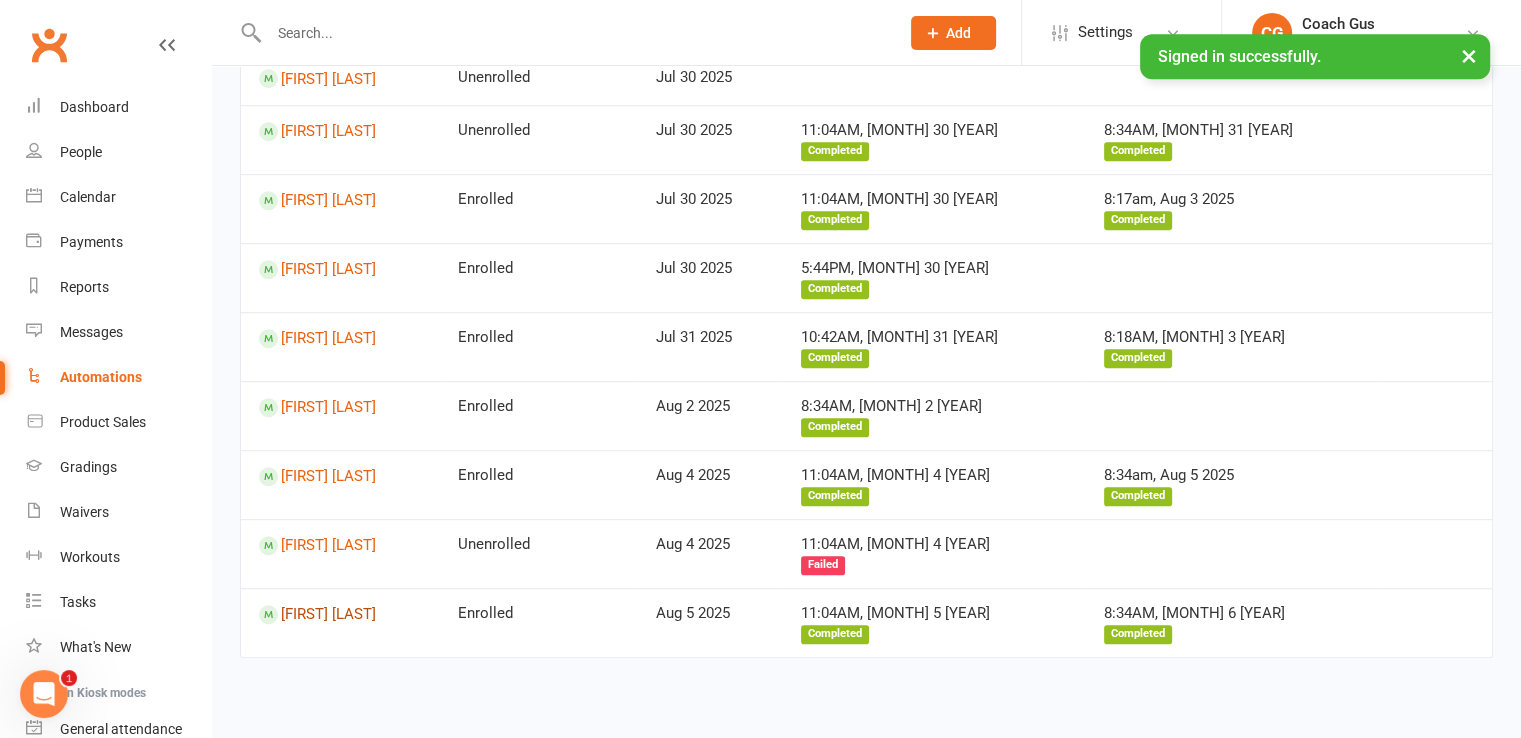 click on "[FIRST] [LAST]" at bounding box center [340, 614] 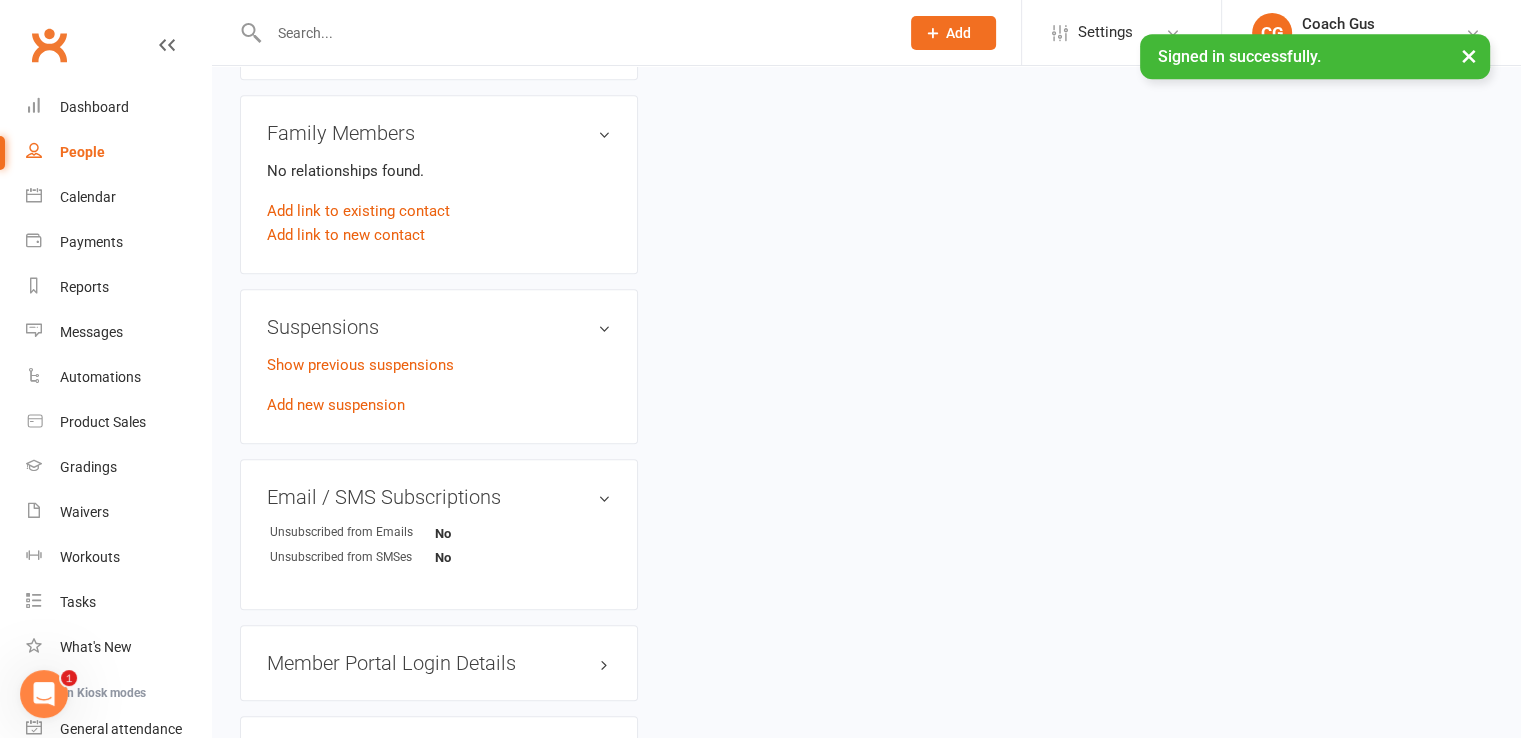 scroll, scrollTop: 0, scrollLeft: 0, axis: both 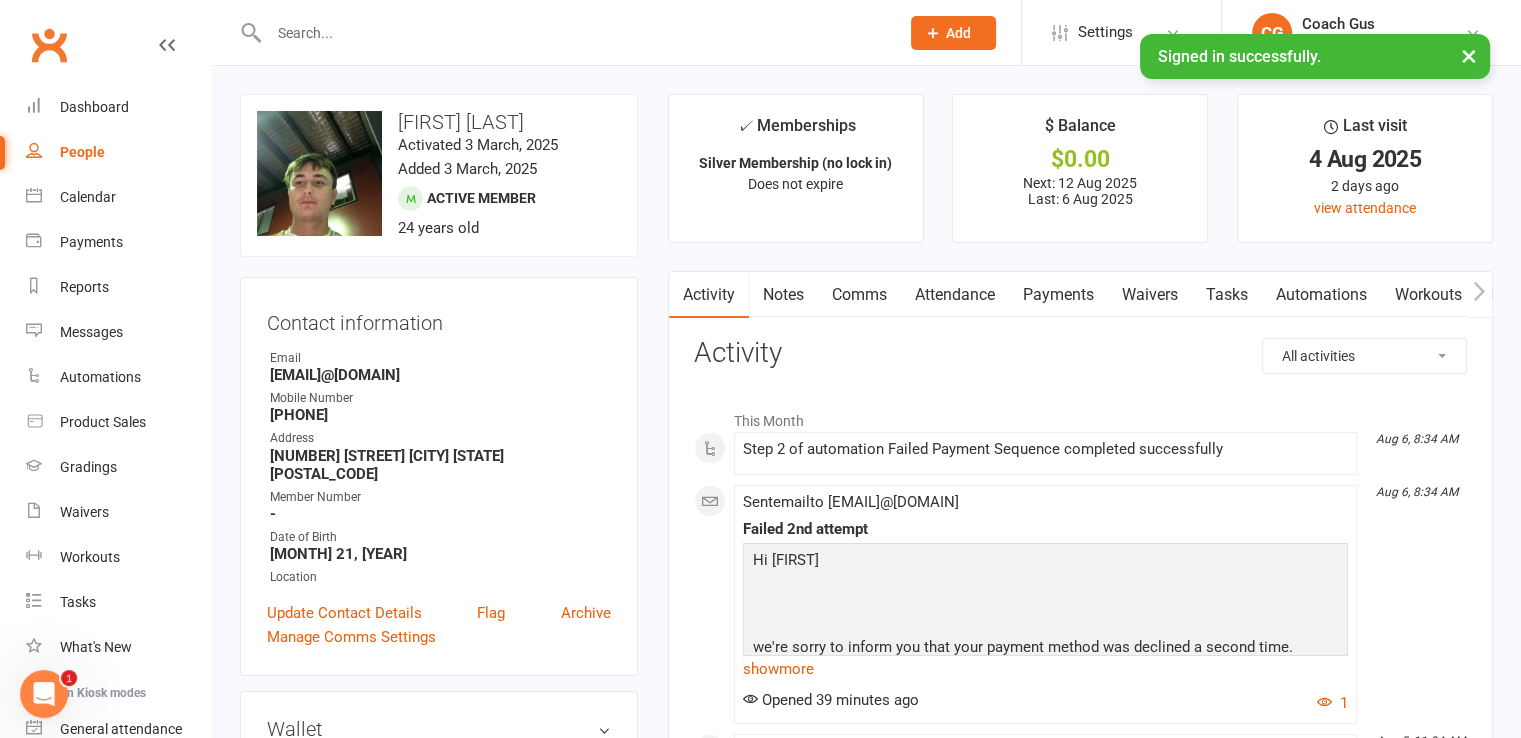 click on "Payments" at bounding box center (1058, 295) 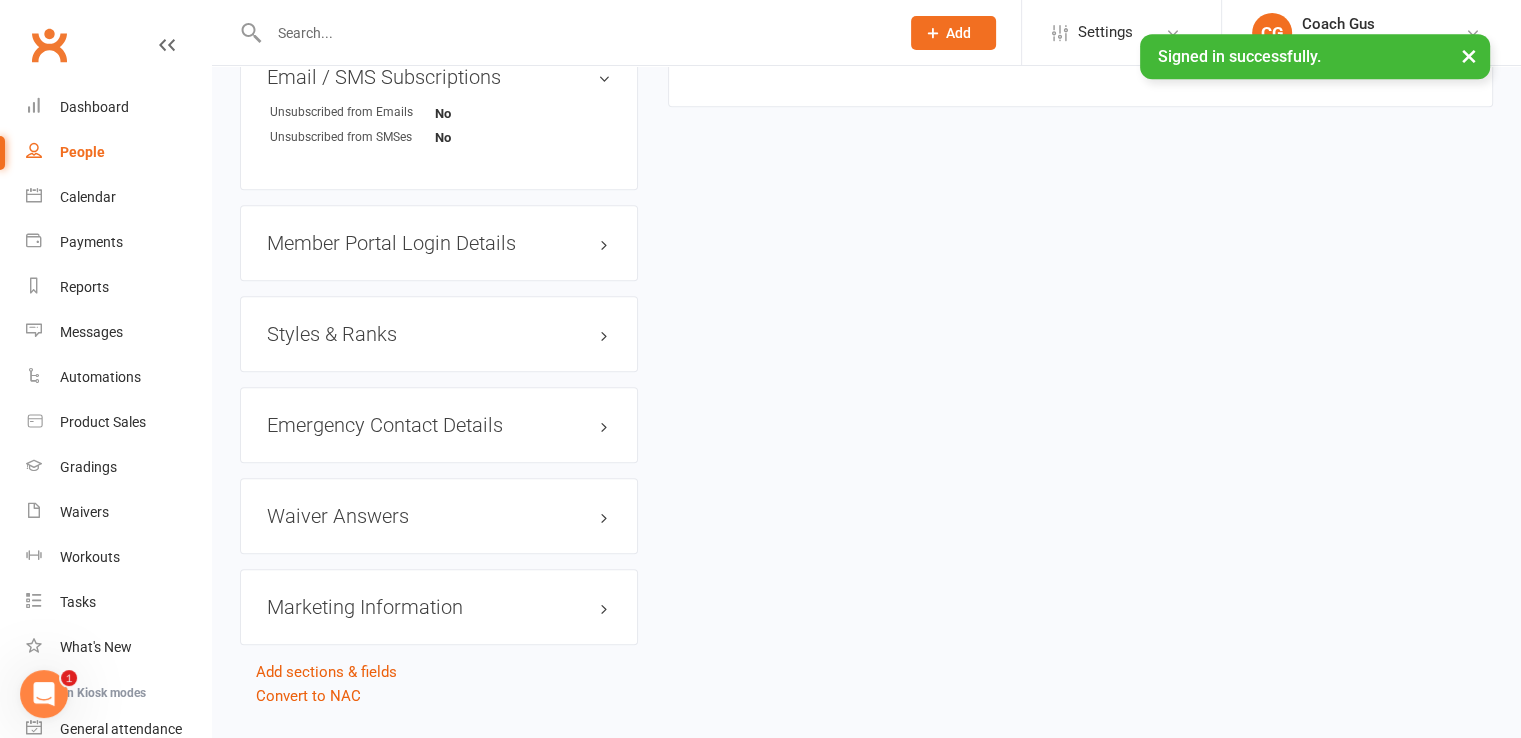 scroll, scrollTop: 488, scrollLeft: 0, axis: vertical 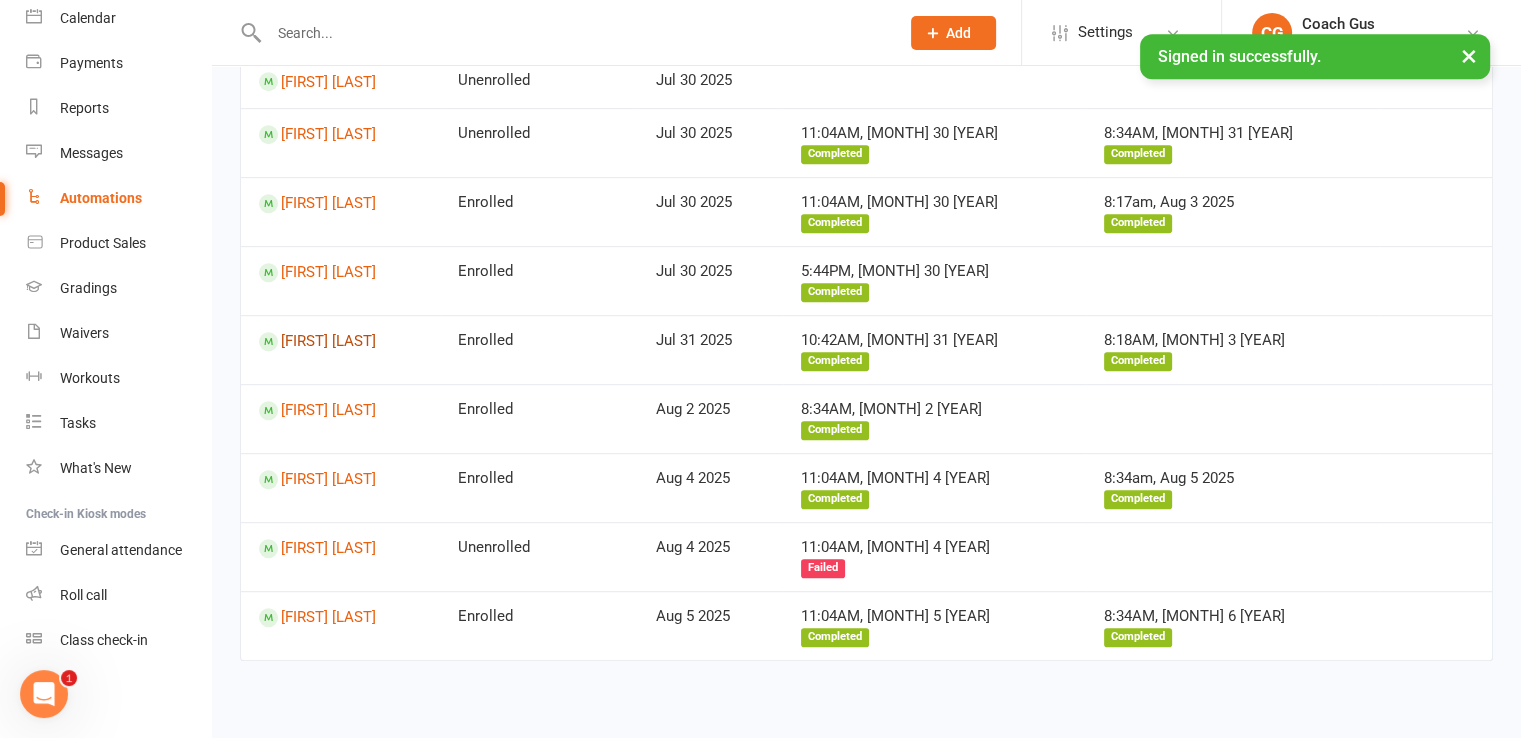 click on "[FIRST] [LAST]" at bounding box center (340, 341) 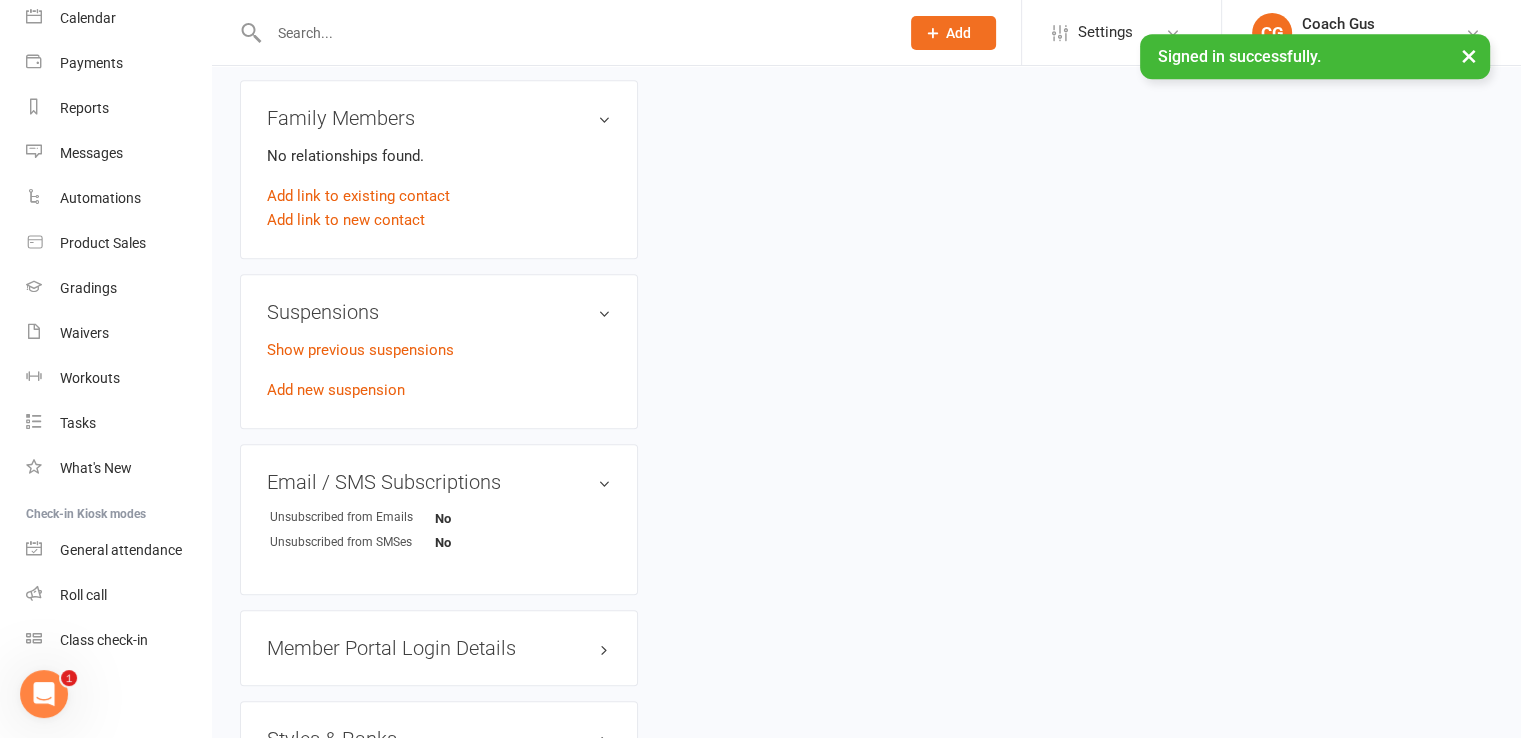 scroll, scrollTop: 0, scrollLeft: 0, axis: both 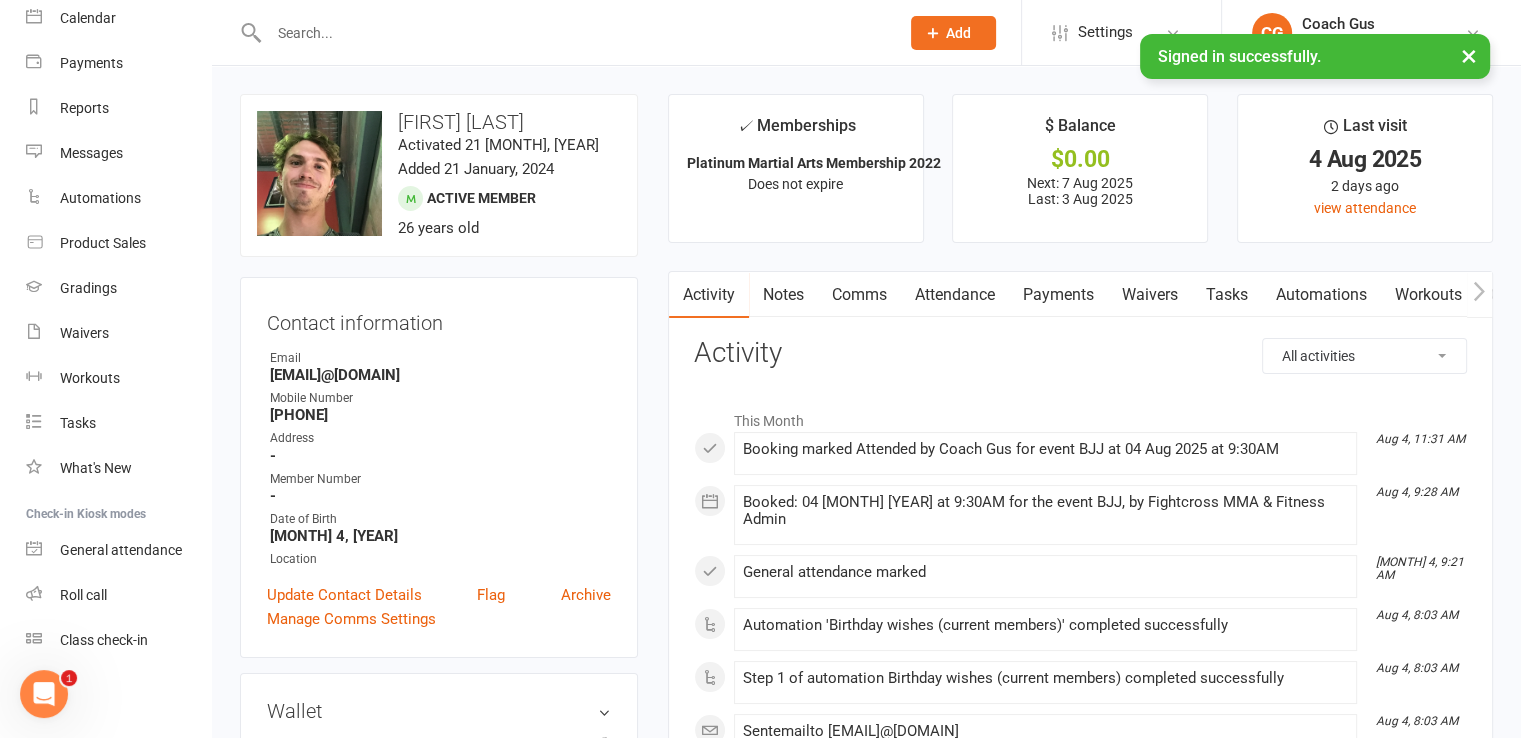 click on "Payments" at bounding box center [1058, 295] 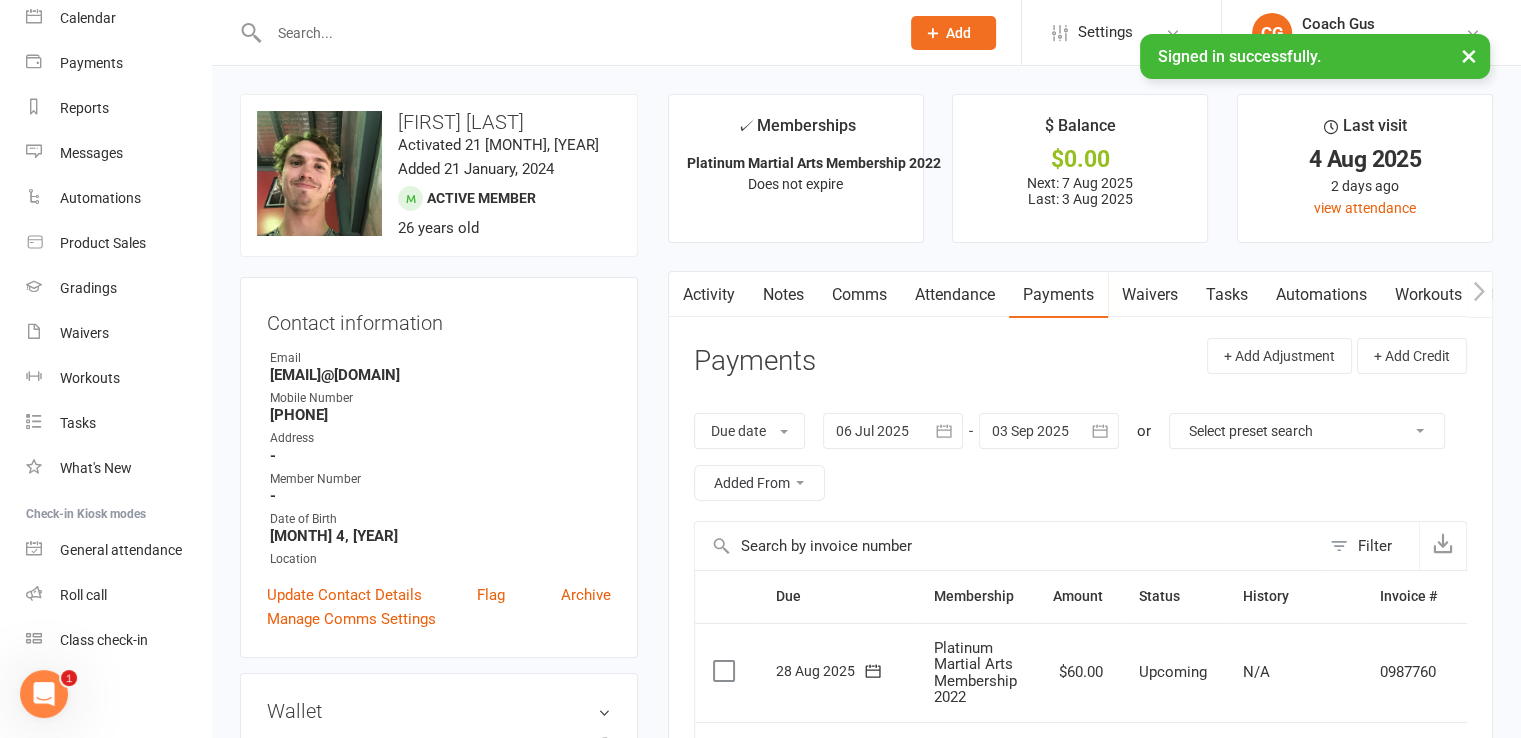 scroll, scrollTop: 500, scrollLeft: 0, axis: vertical 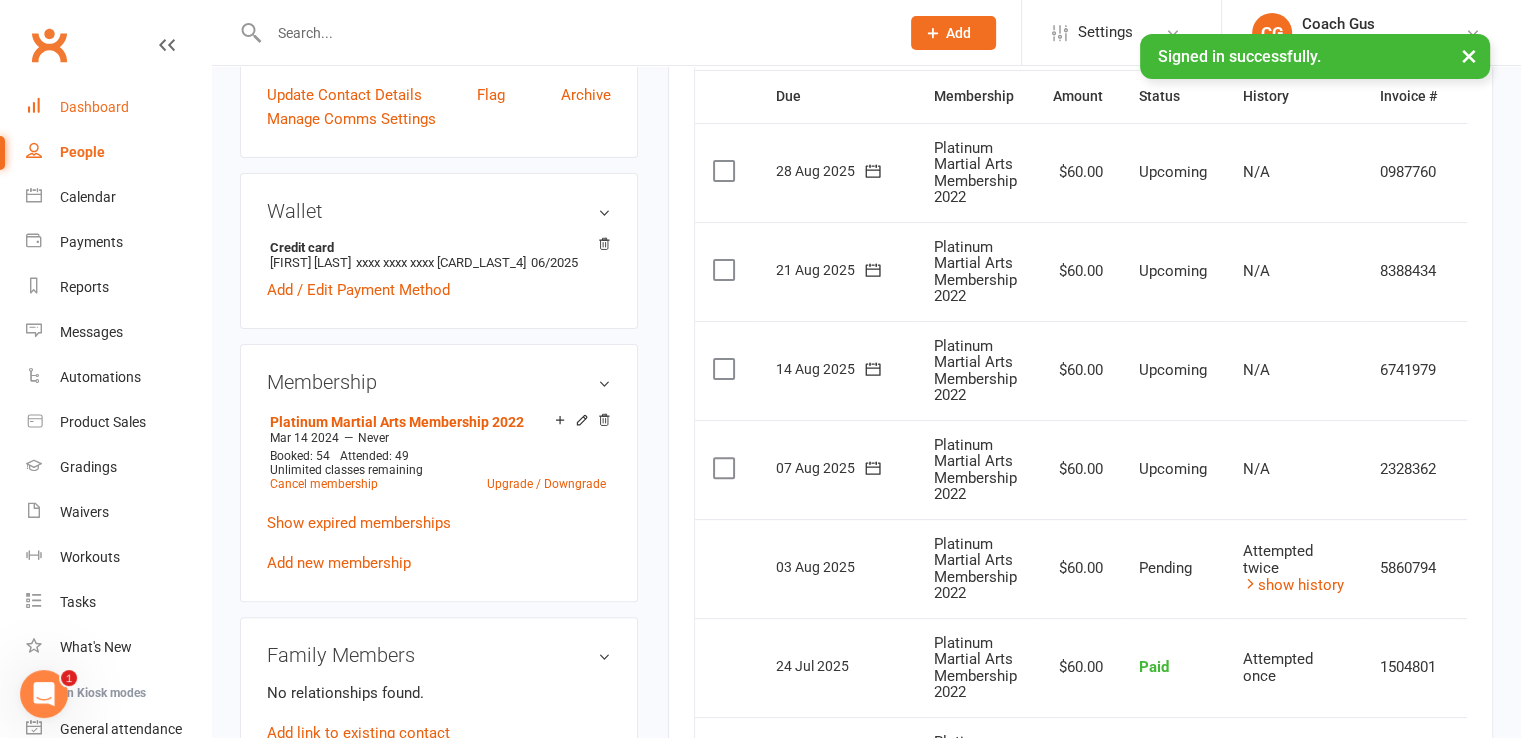 click on "Dashboard" at bounding box center [94, 107] 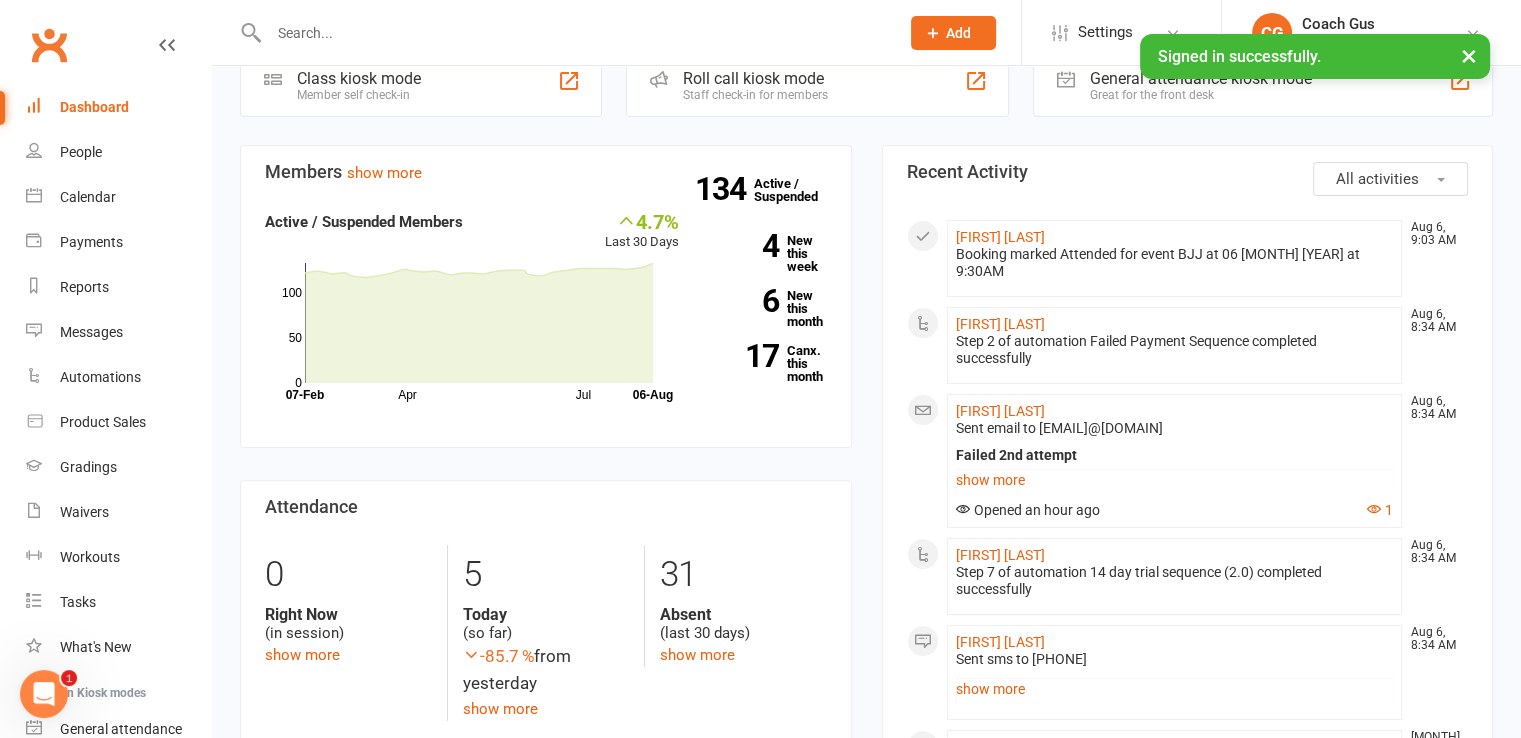 scroll, scrollTop: 0, scrollLeft: 0, axis: both 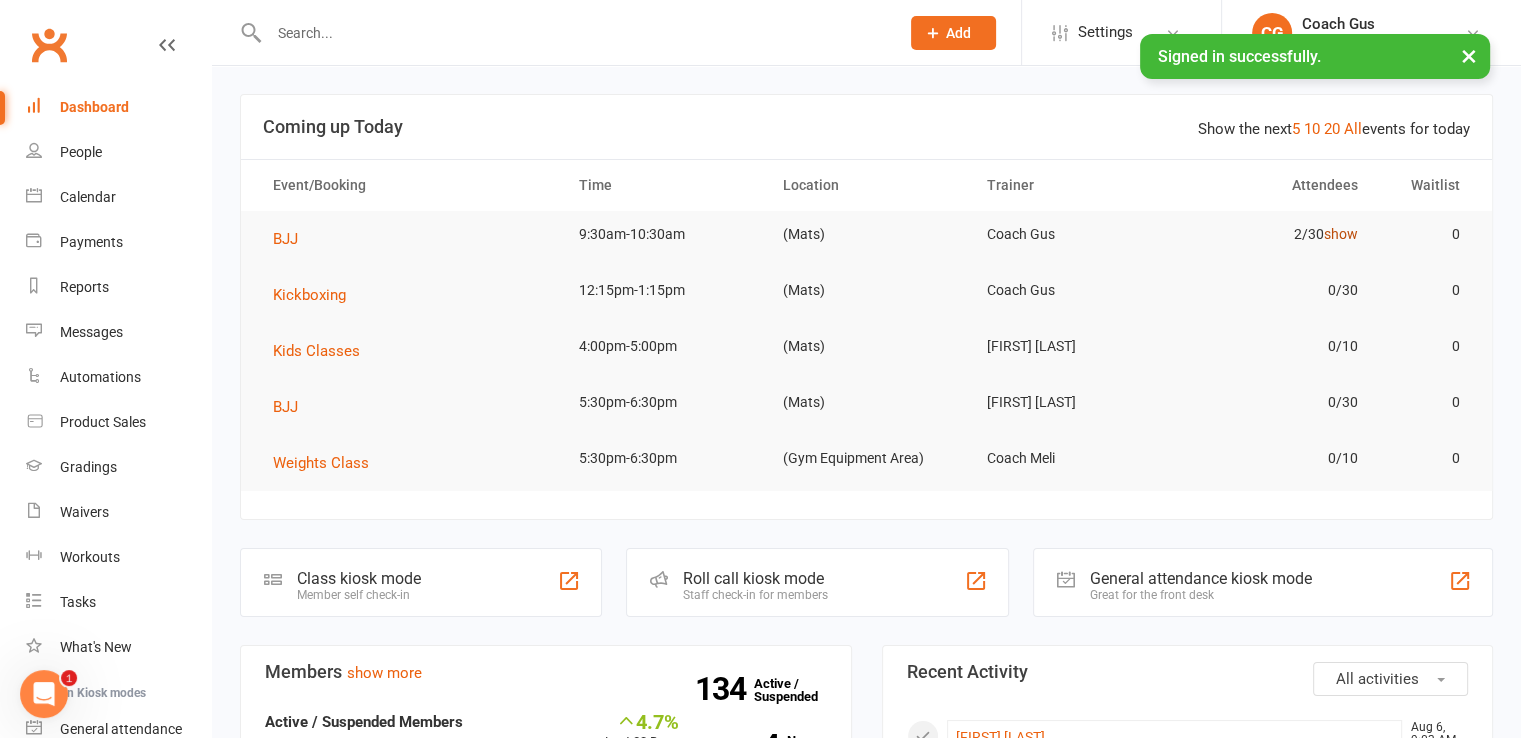 click on "show" at bounding box center [1341, 234] 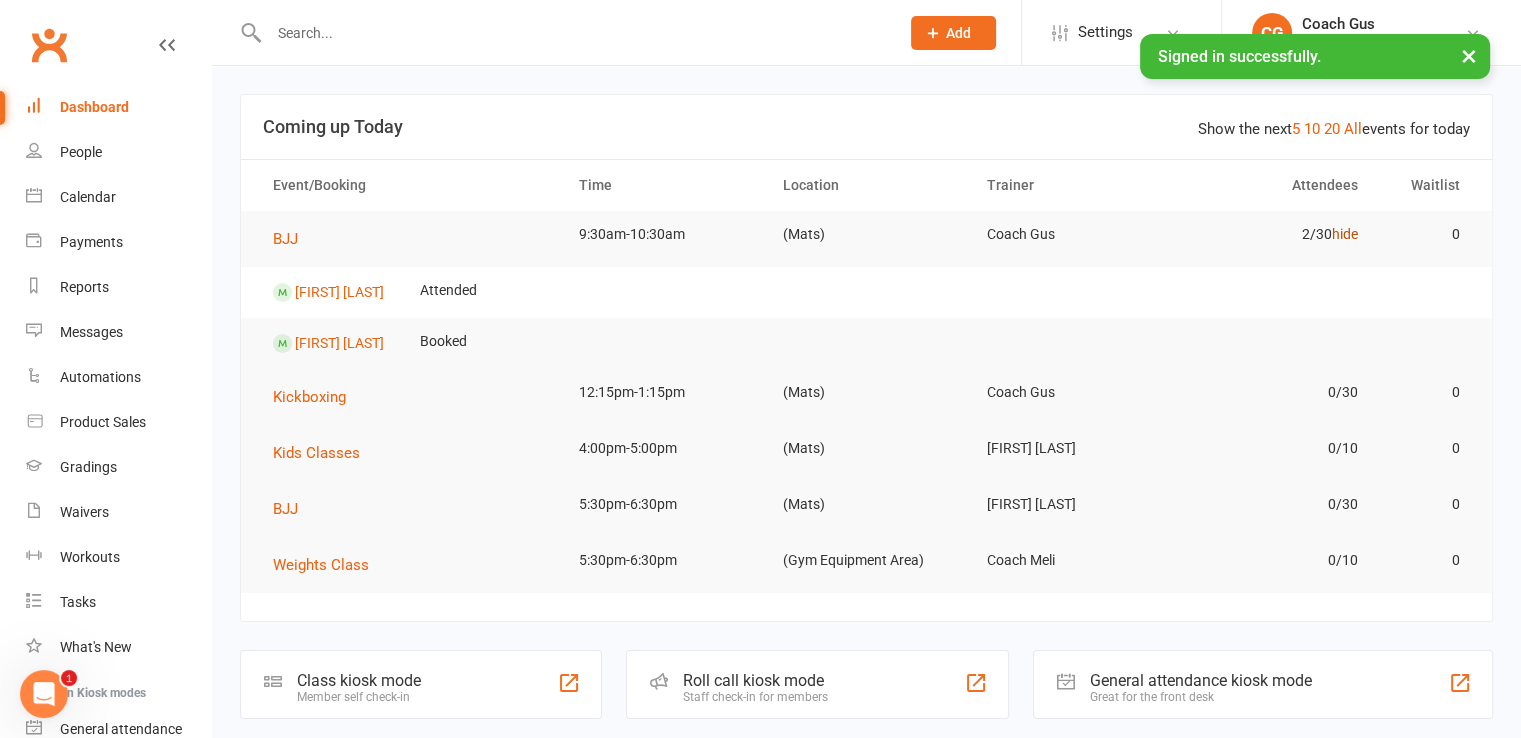 click on "hide" at bounding box center (1345, 234) 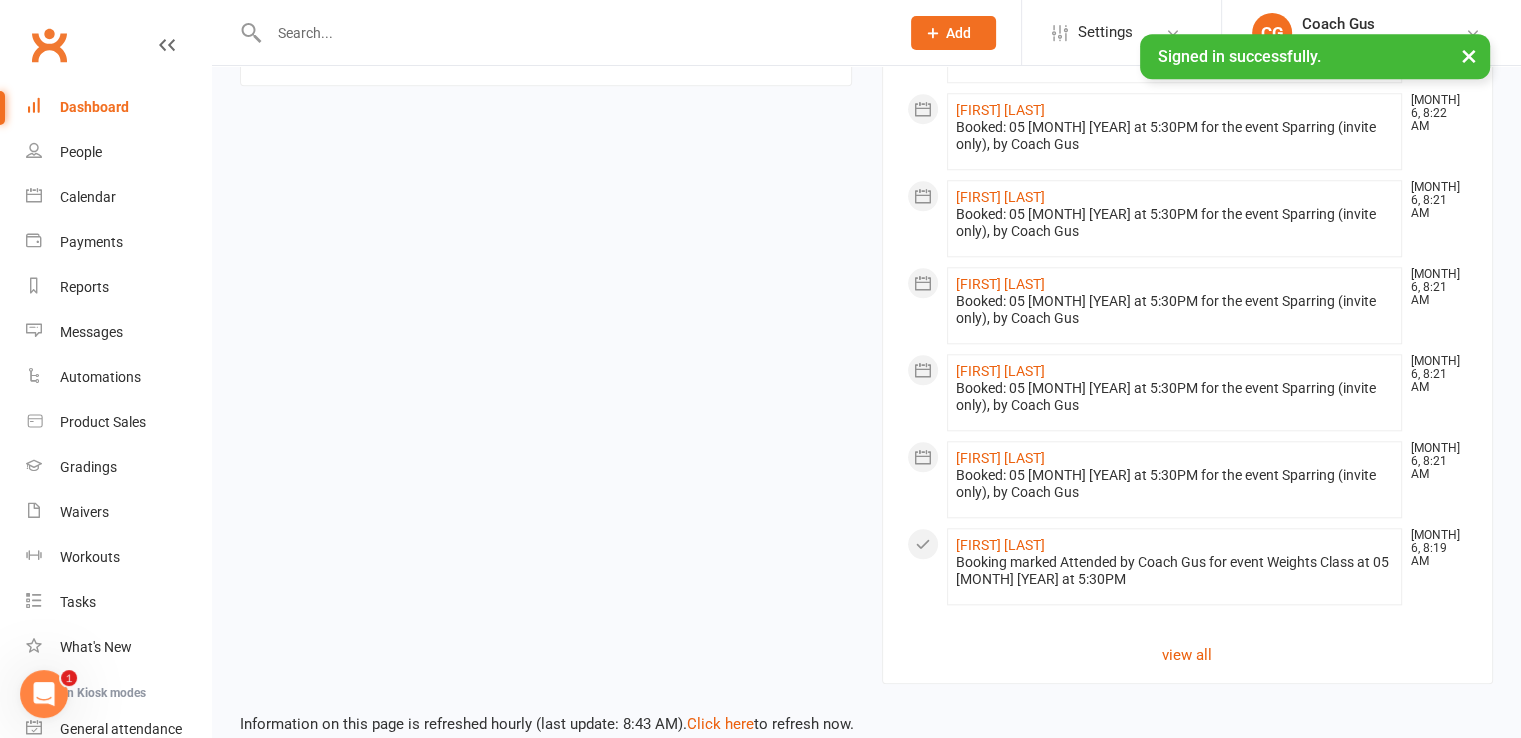 scroll, scrollTop: 1420, scrollLeft: 0, axis: vertical 